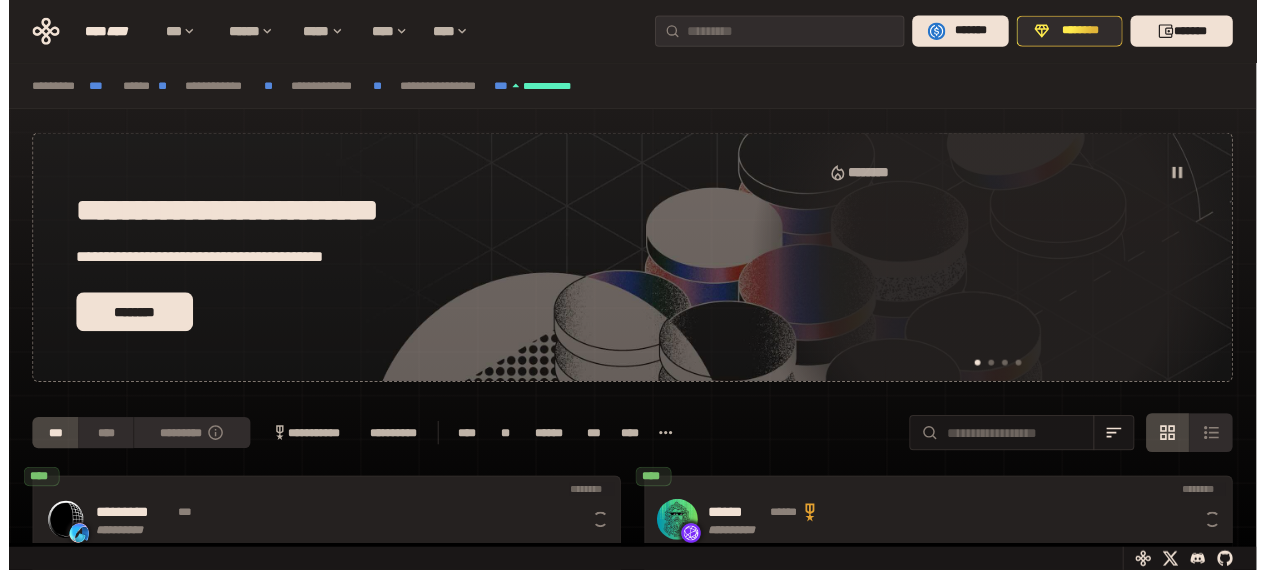 scroll, scrollTop: 0, scrollLeft: 0, axis: both 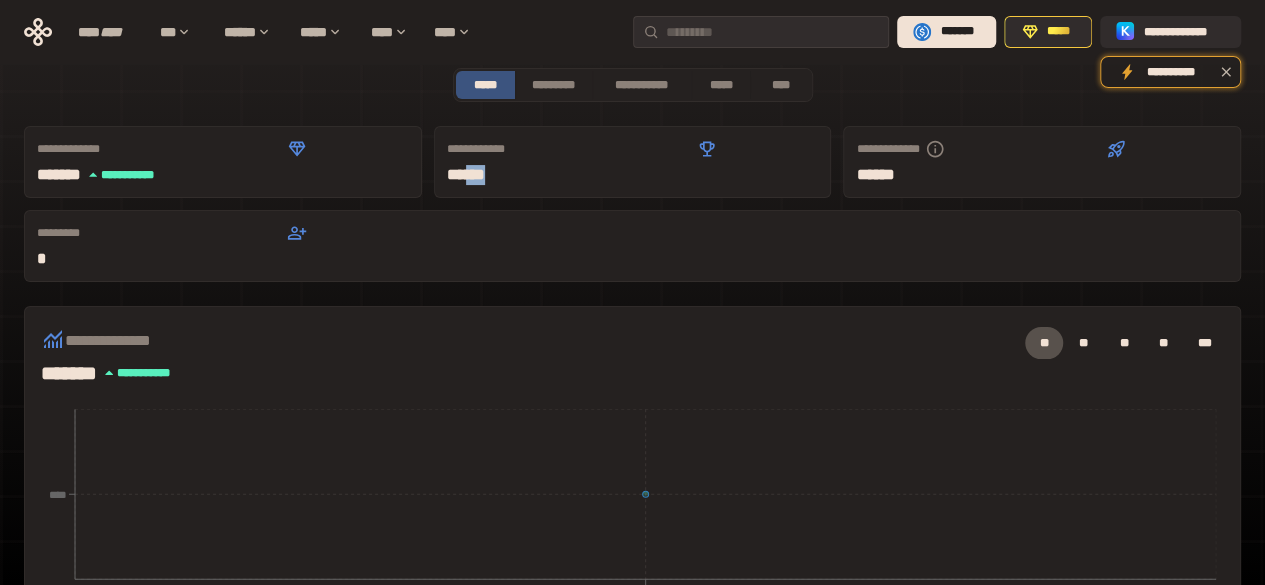 drag, startPoint x: 372, startPoint y: 173, endPoint x: 465, endPoint y: 179, distance: 93.193344 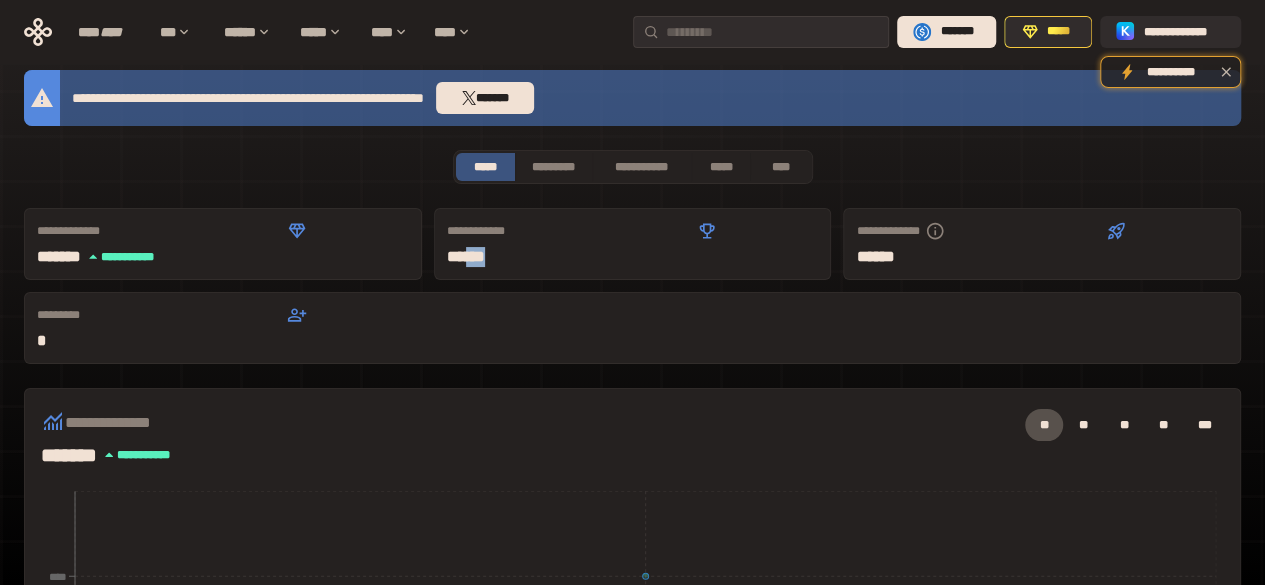 scroll, scrollTop: 0, scrollLeft: 0, axis: both 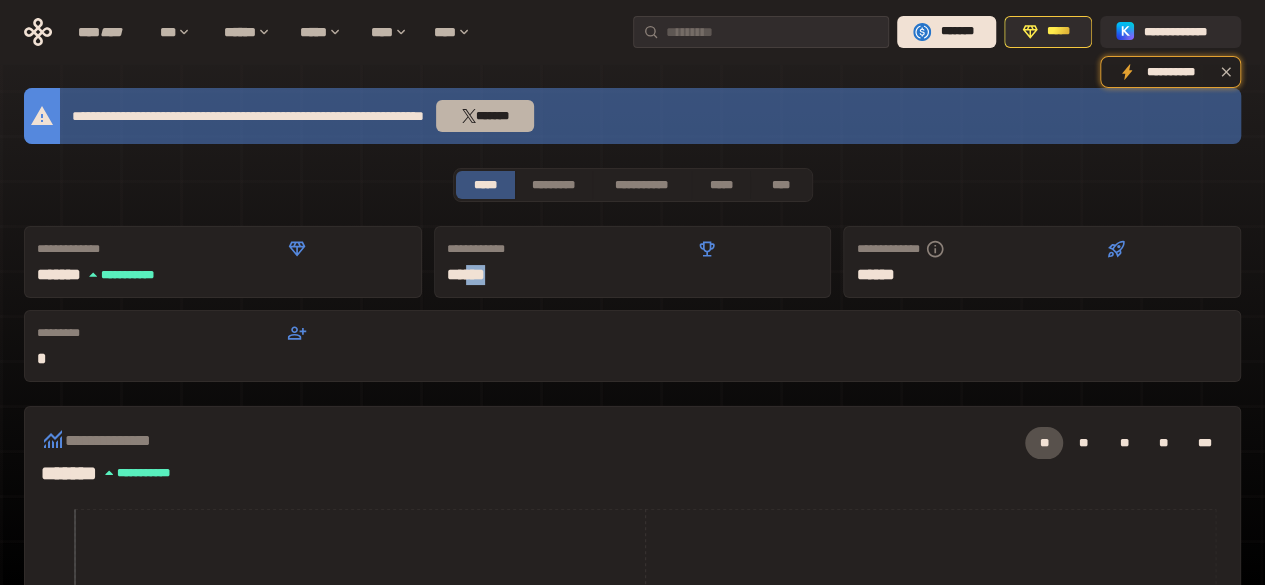 click on "*******" at bounding box center (485, 116) 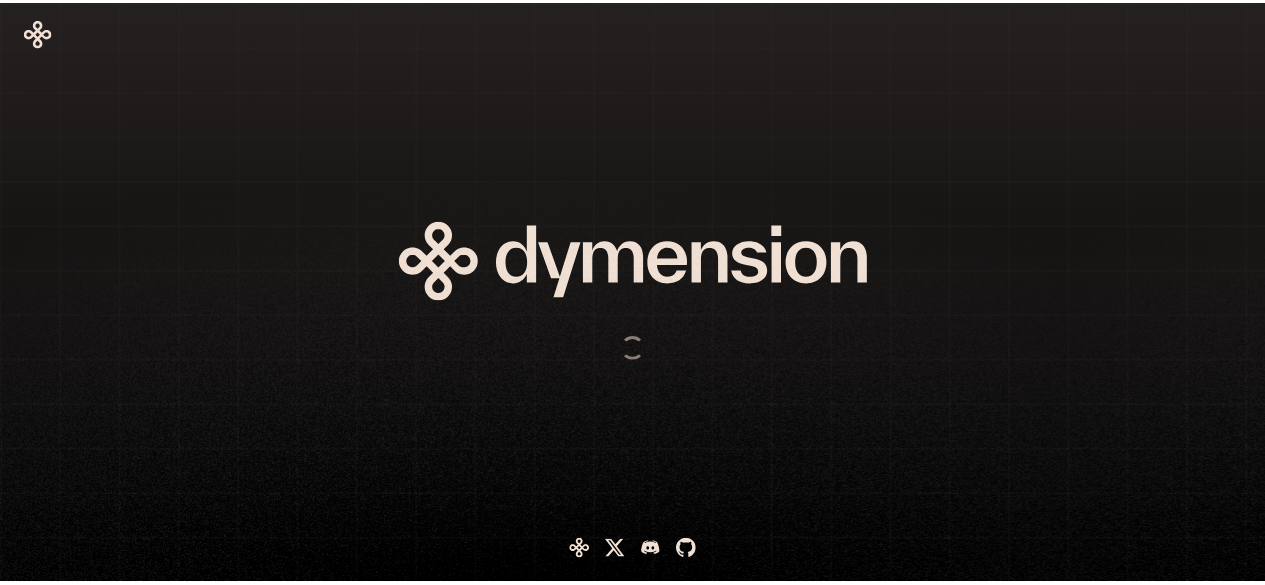 scroll, scrollTop: 0, scrollLeft: 0, axis: both 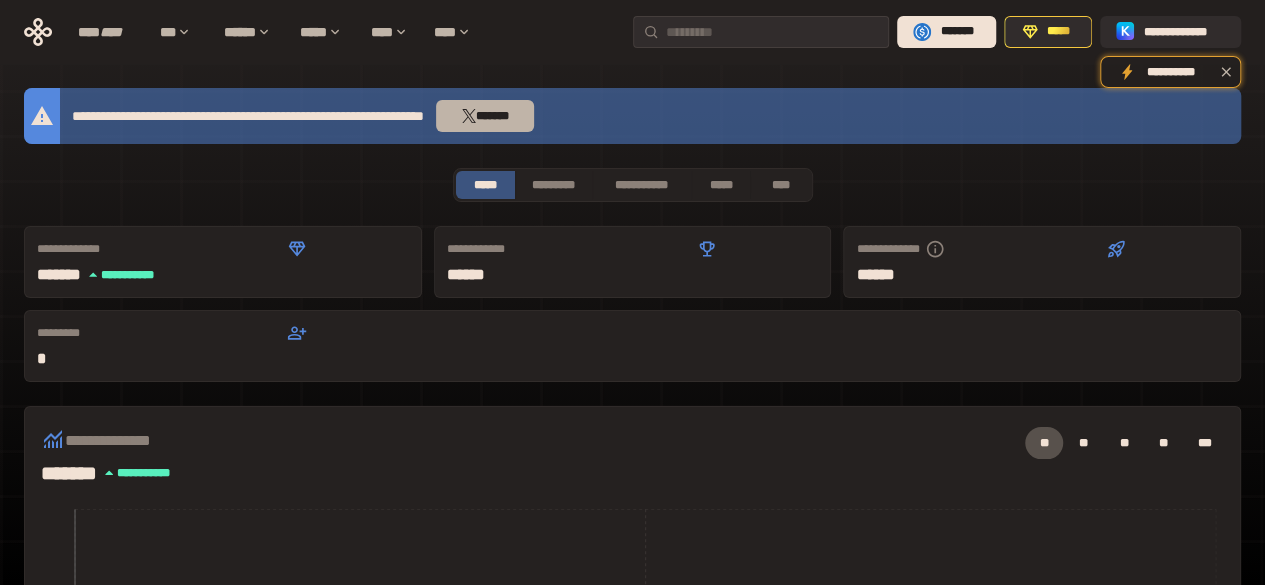 click on "*******" at bounding box center [485, 116] 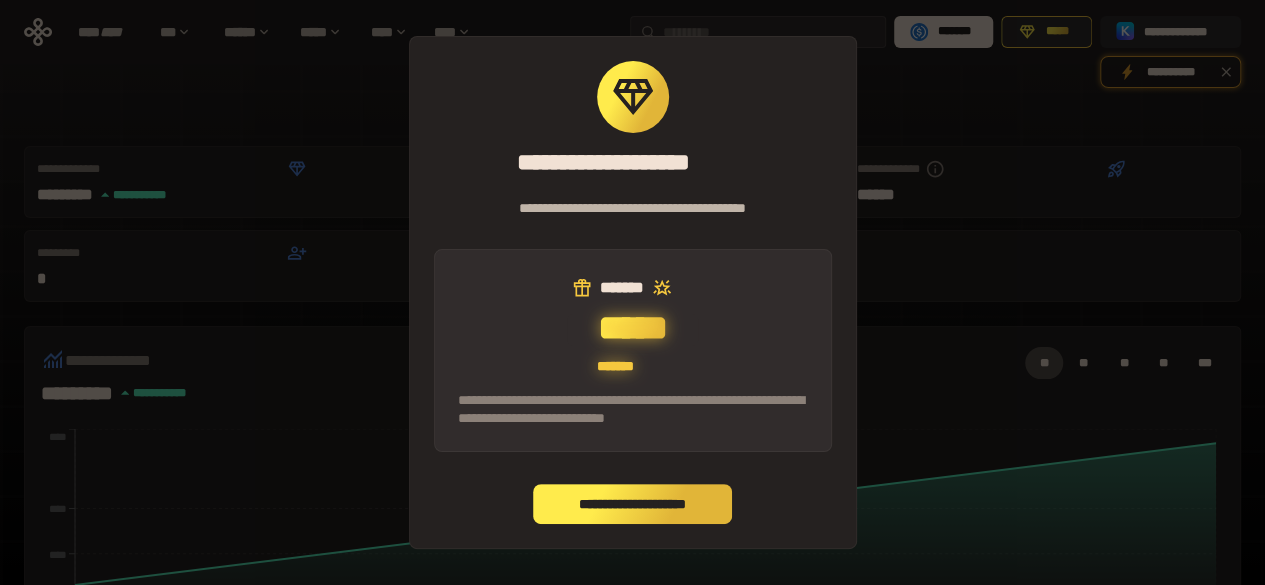 click on "**********" at bounding box center (633, 504) 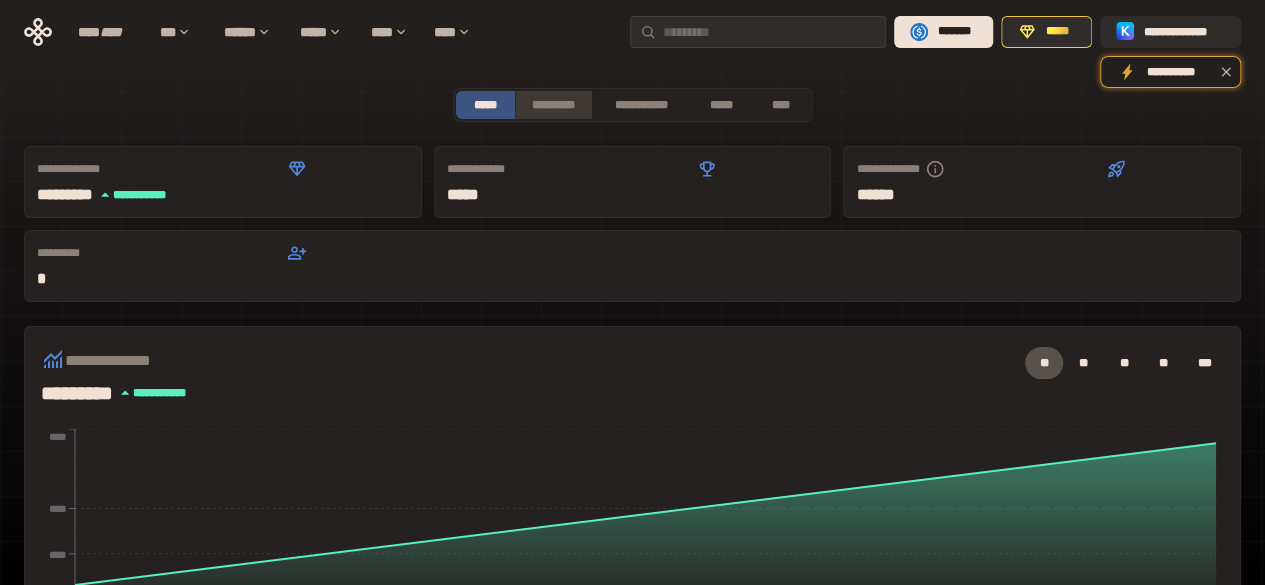 click on "*********" at bounding box center [553, 105] 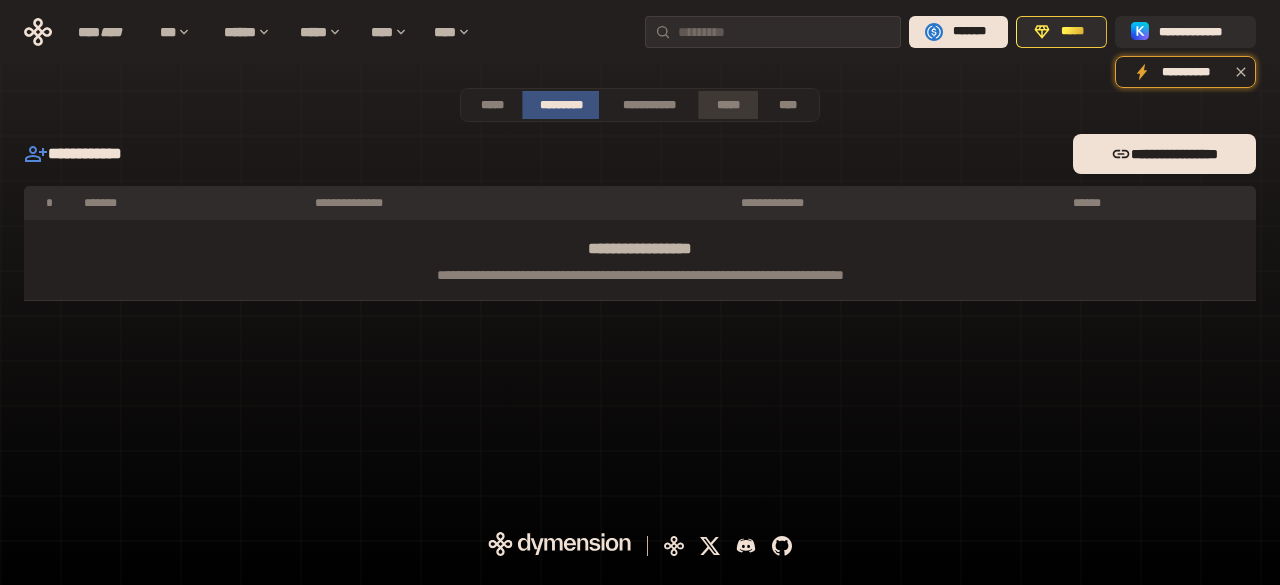 click on "*****" at bounding box center (728, 105) 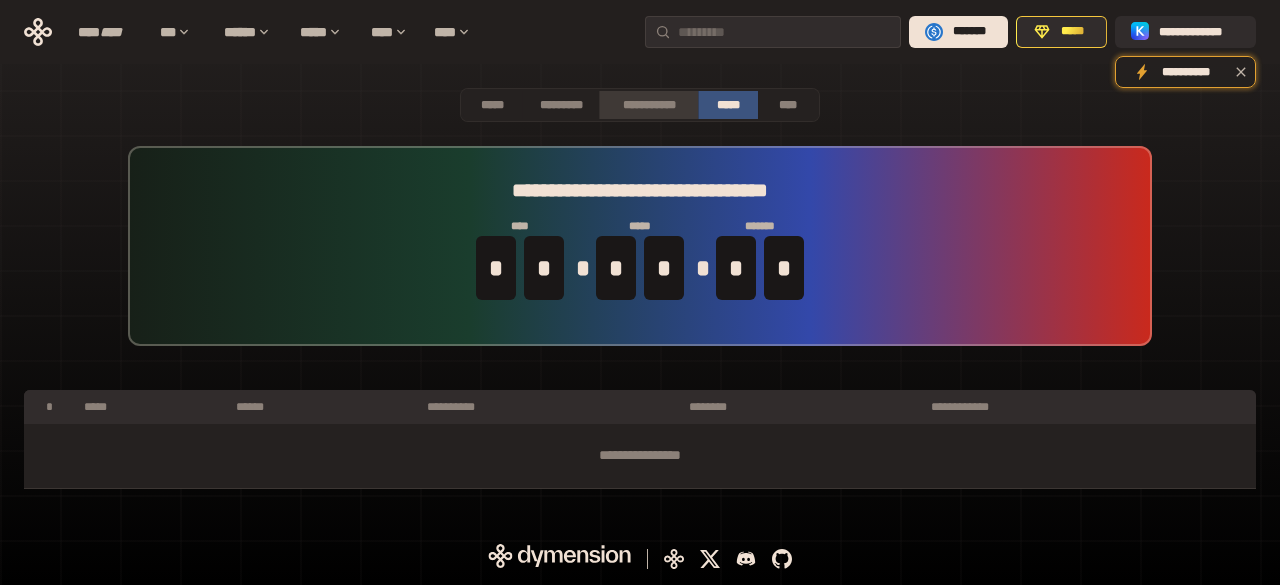 click on "**********" at bounding box center [648, 105] 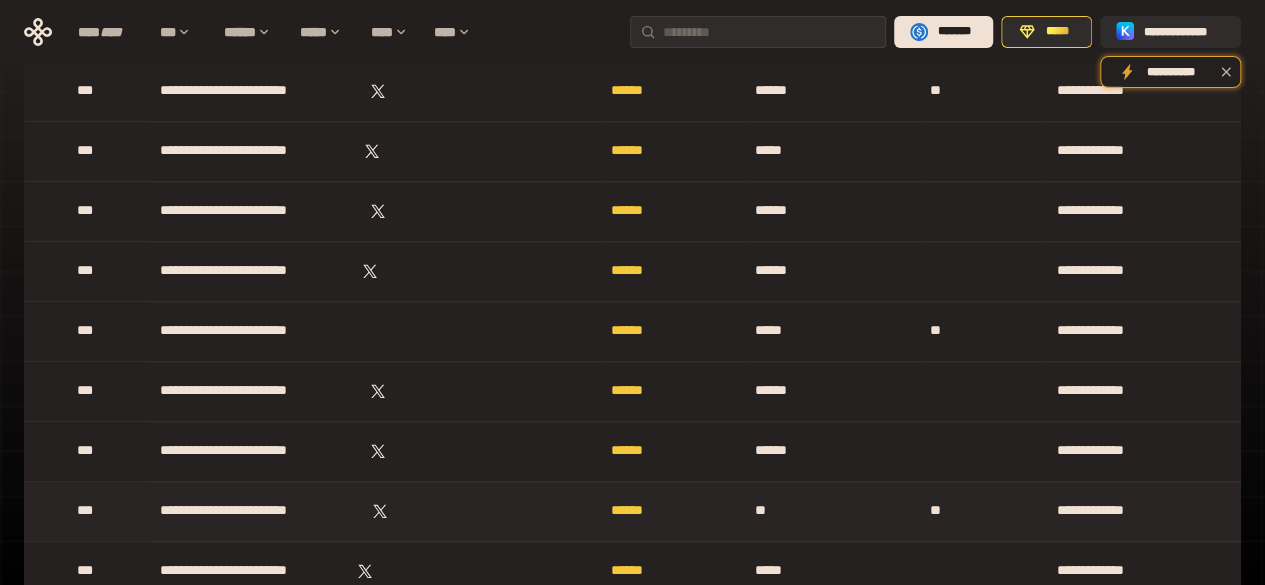 scroll, scrollTop: 4482, scrollLeft: 0, axis: vertical 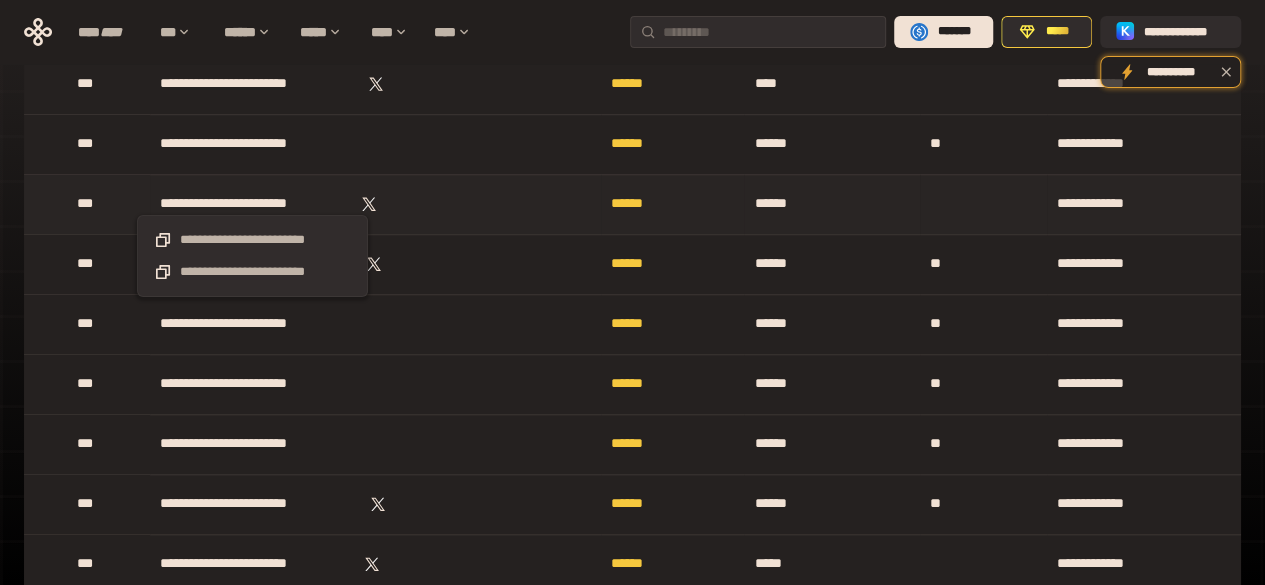 click on "**********" at bounding box center (252, 204) 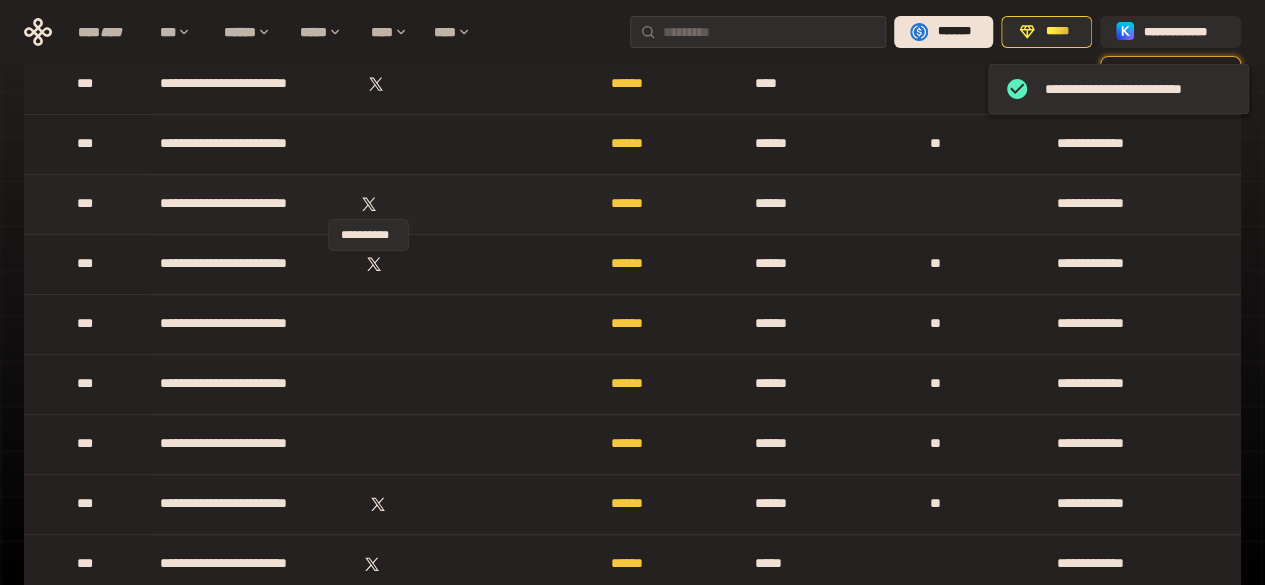 click 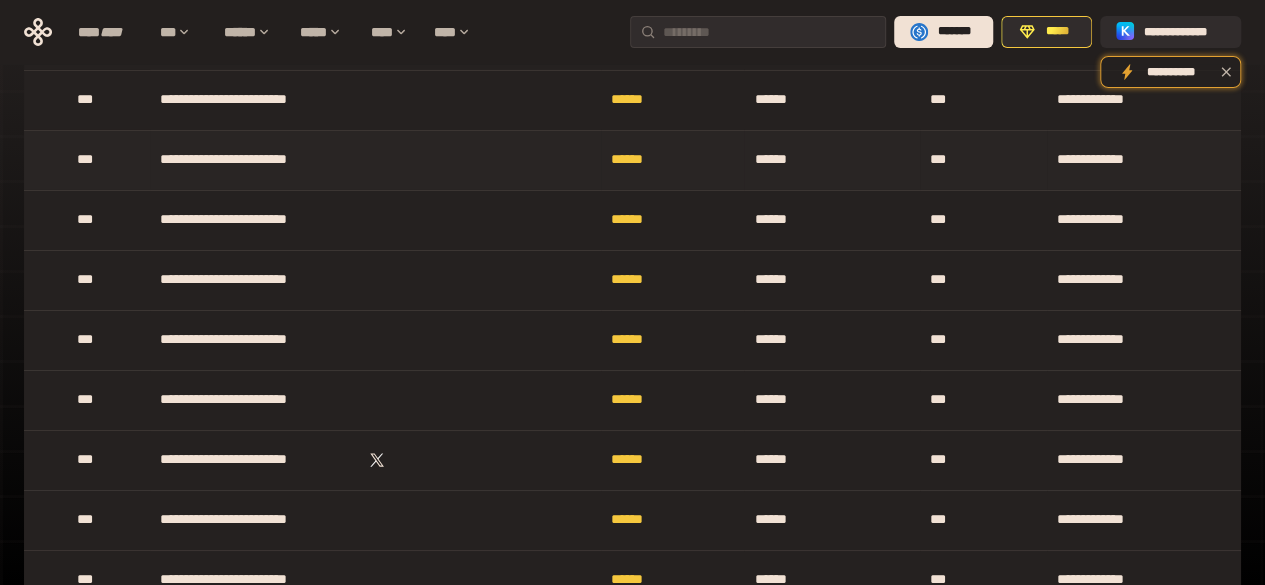 scroll, scrollTop: 3682, scrollLeft: 0, axis: vertical 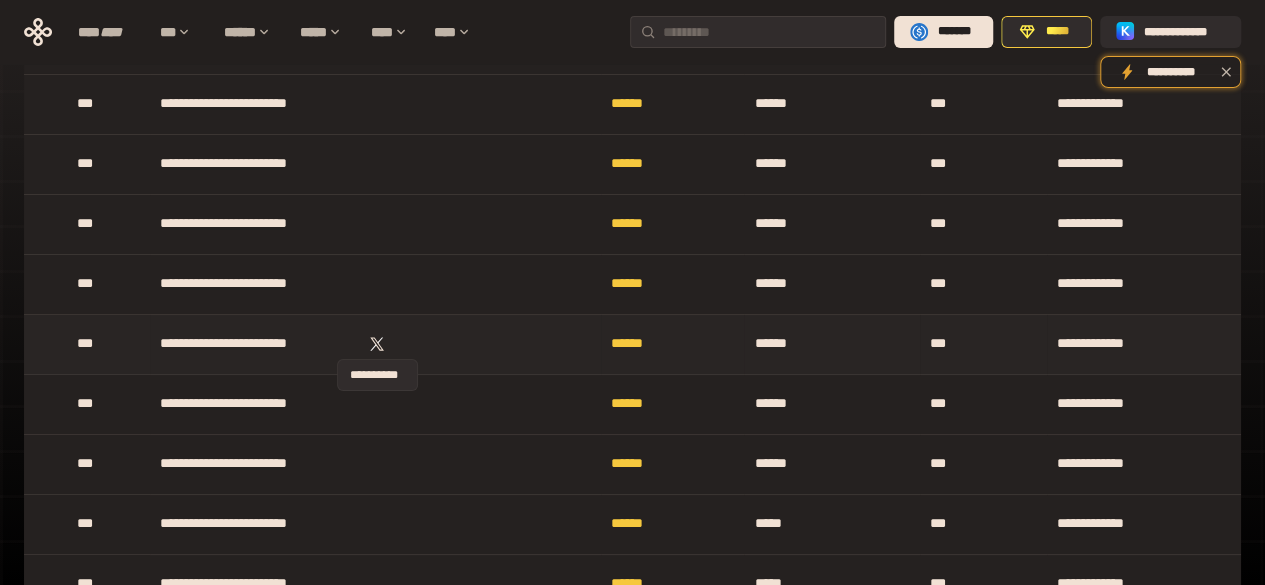 click 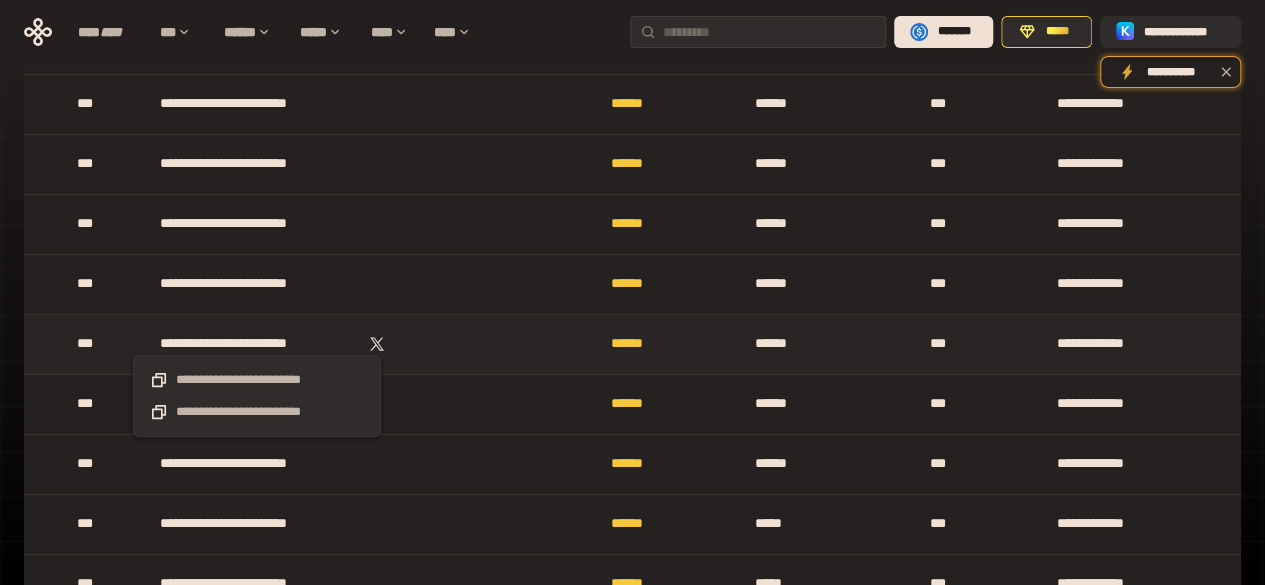 click on "**********" at bounding box center (256, 344) 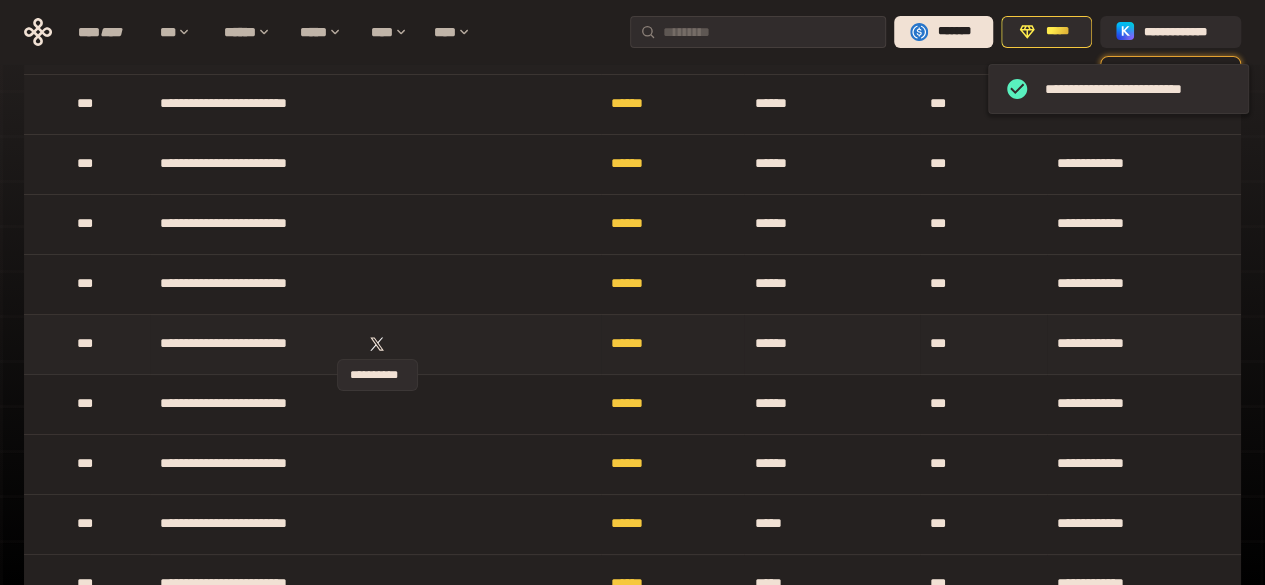 click 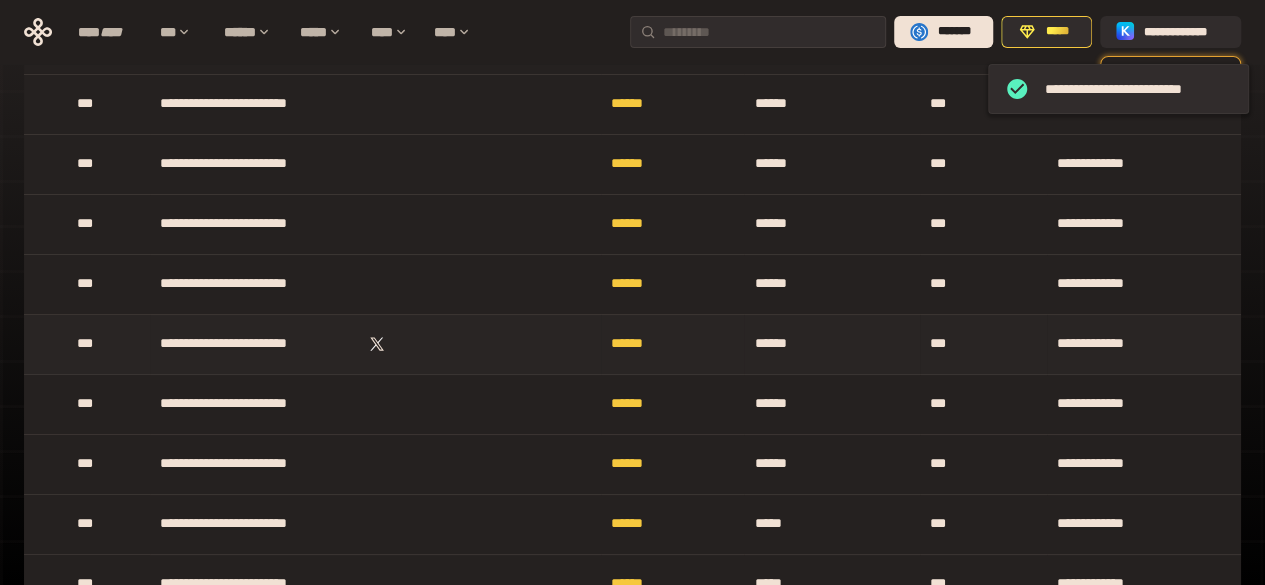 click on "**********" at bounding box center [375, 344] 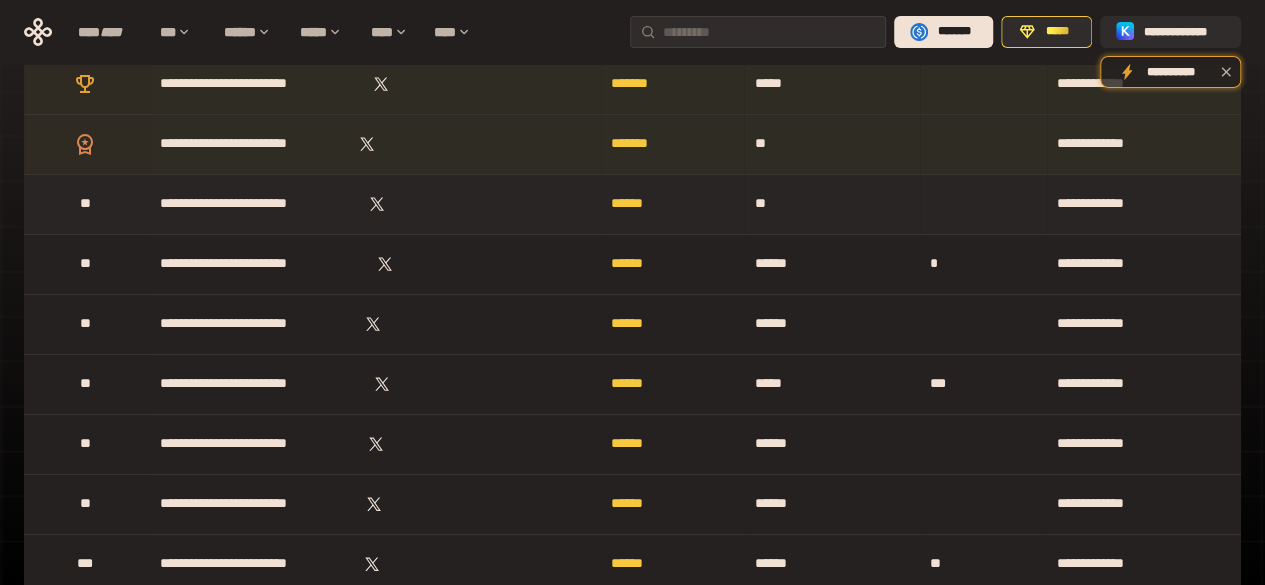 scroll, scrollTop: 0, scrollLeft: 0, axis: both 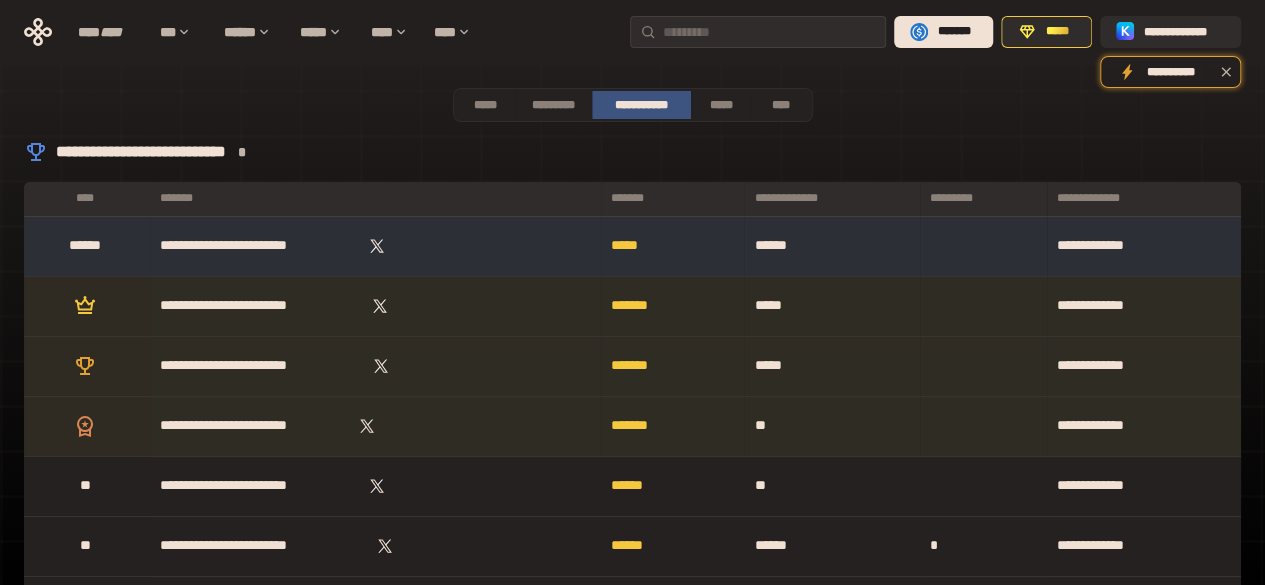 drag, startPoint x: 140, startPoint y: 310, endPoint x: 980, endPoint y: 141, distance: 856.832 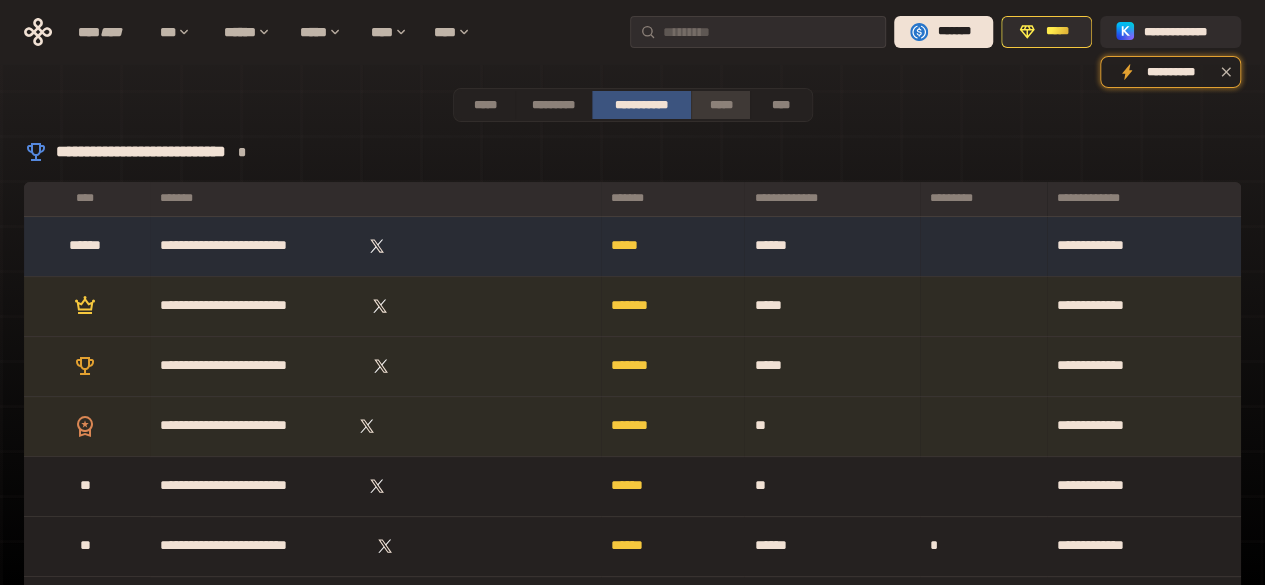 click on "*****" at bounding box center (721, 105) 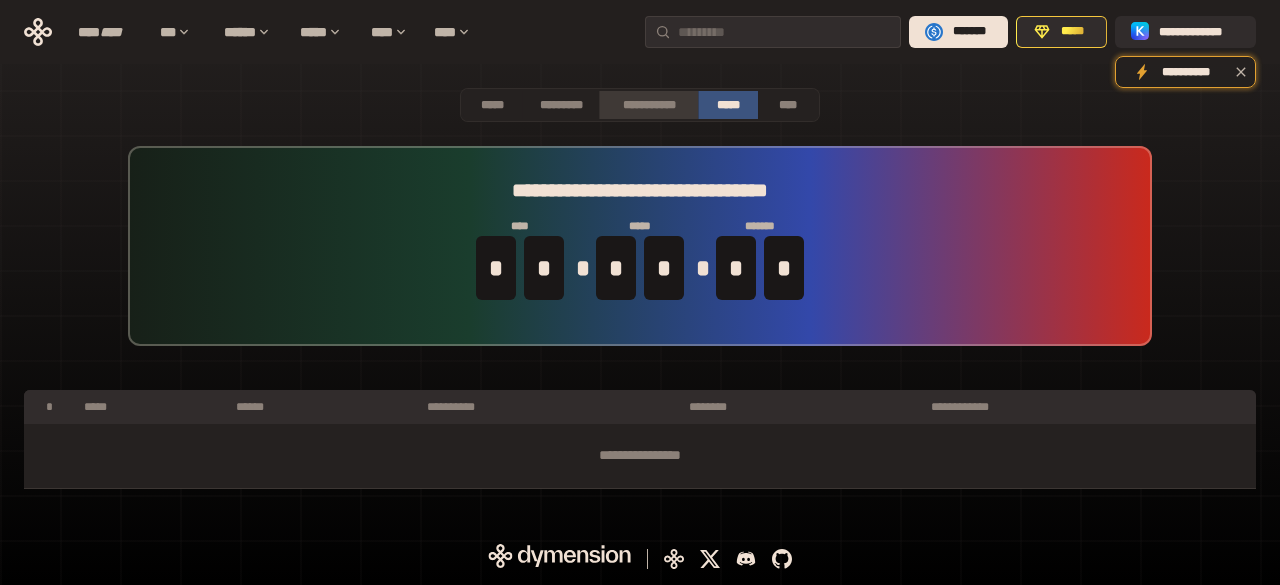 click on "**********" at bounding box center (648, 105) 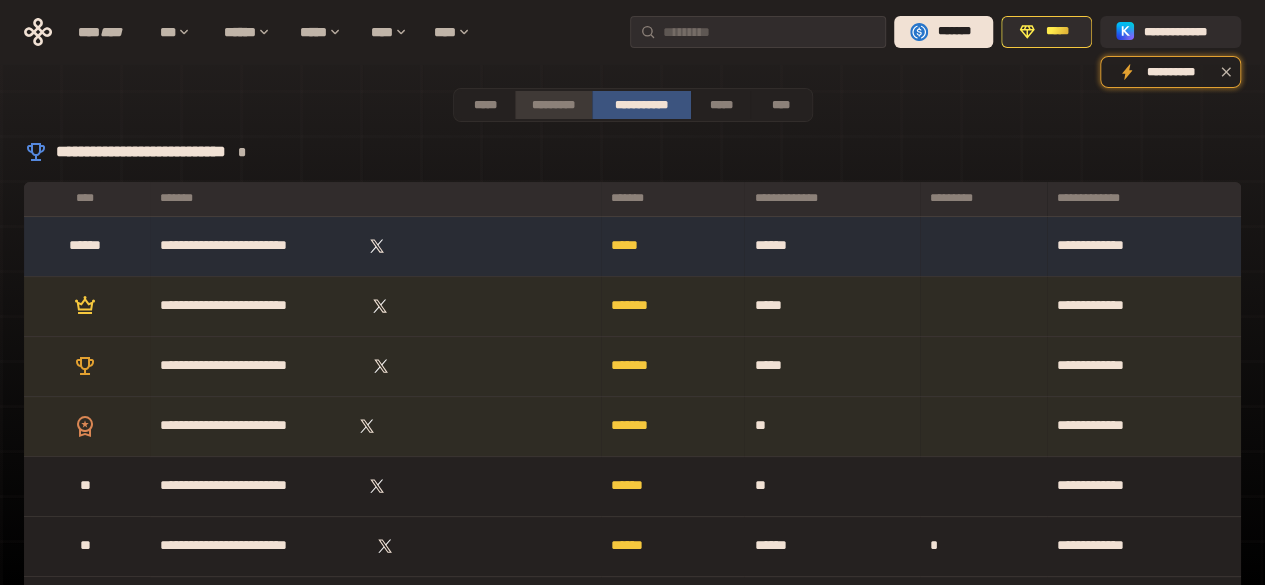 click on "*********" at bounding box center (553, 105) 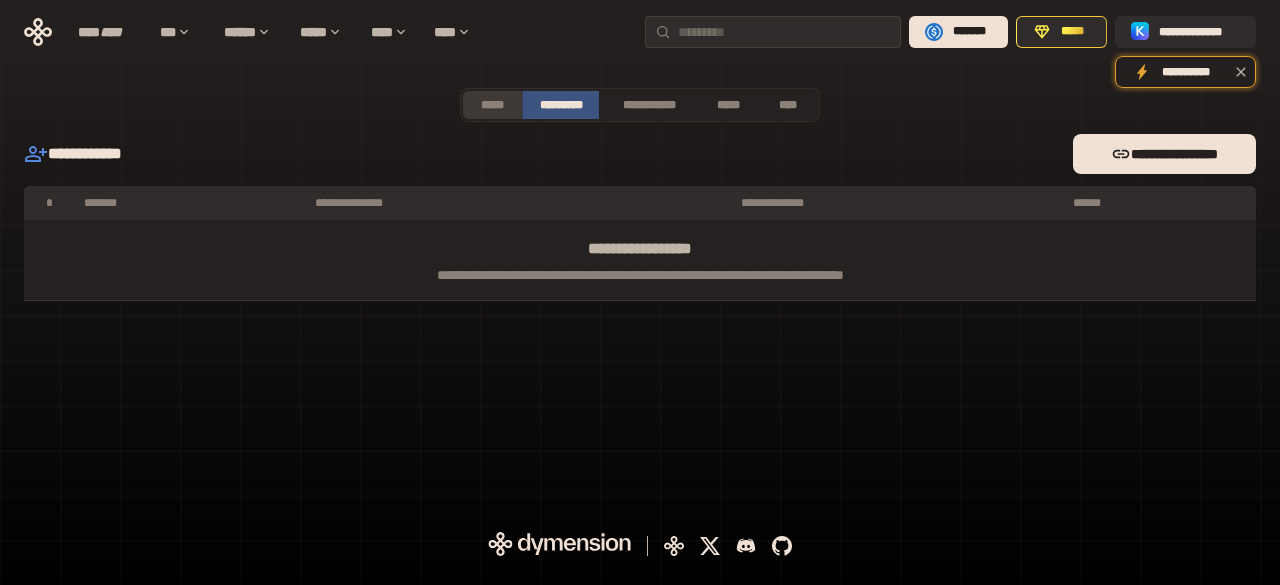 click on "*****" at bounding box center (492, 105) 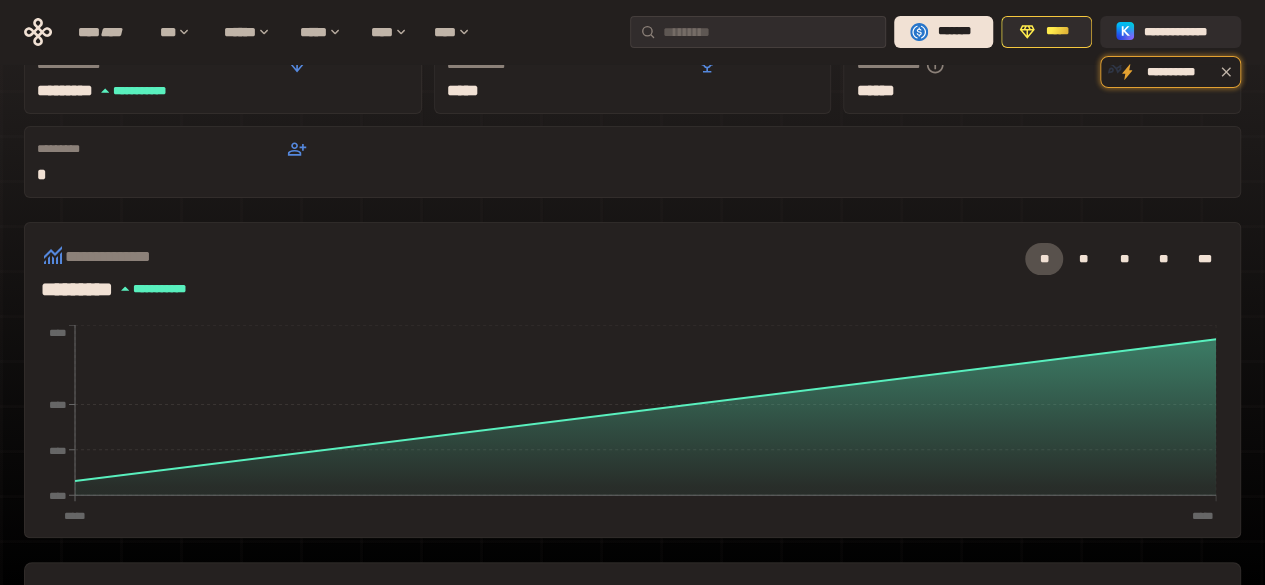 scroll, scrollTop: 0, scrollLeft: 0, axis: both 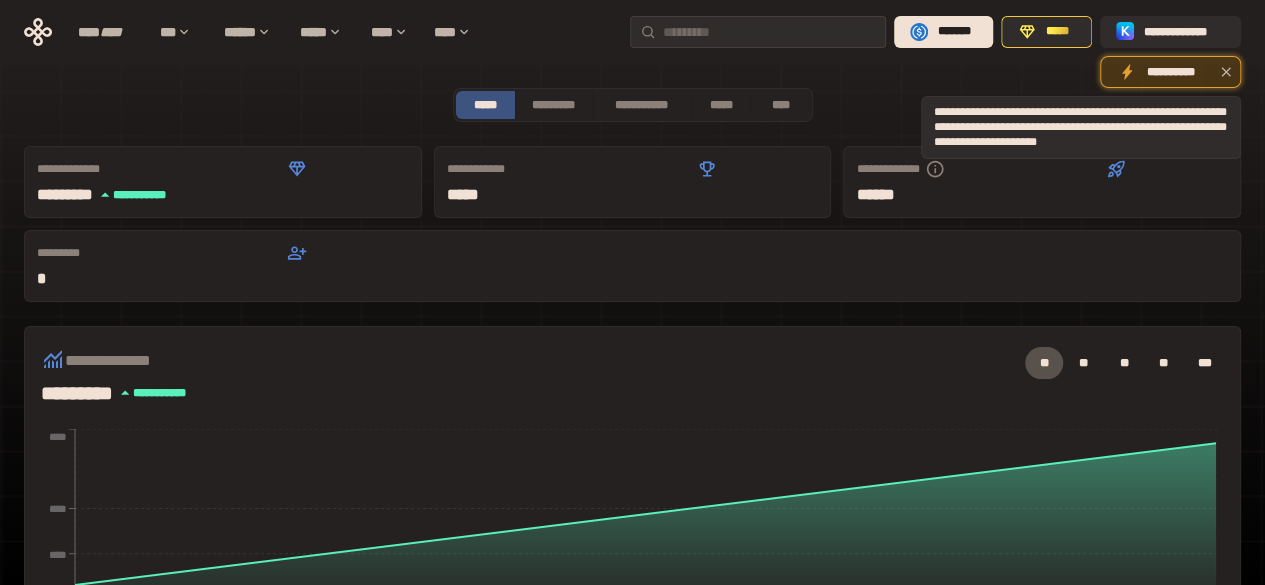 click on "**********" at bounding box center [1170, 72] 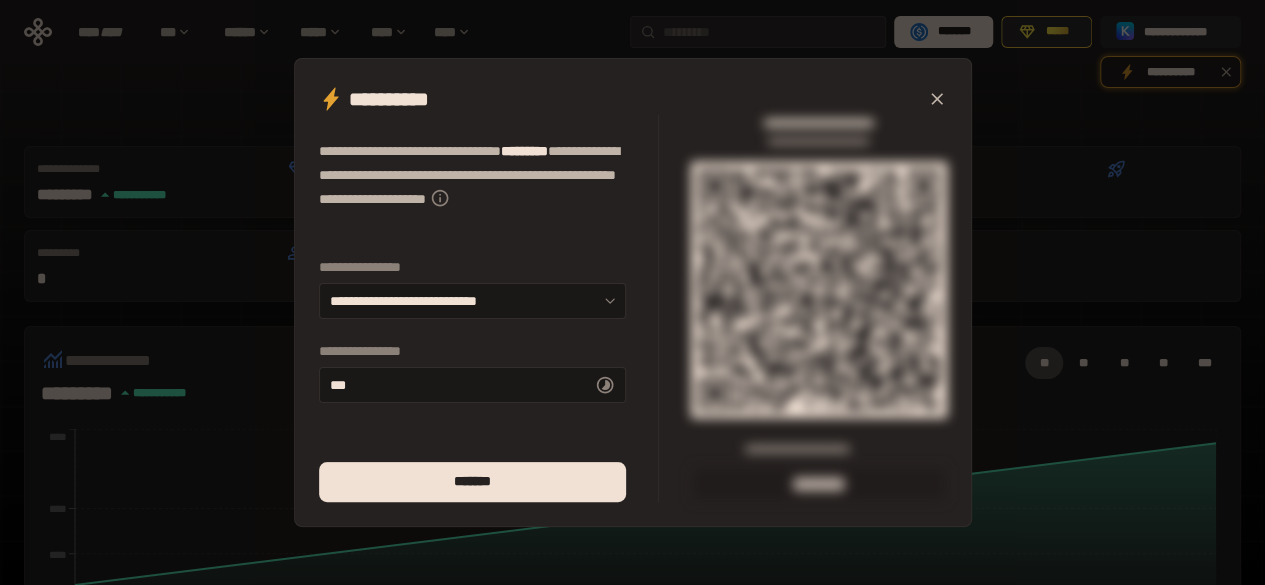 click 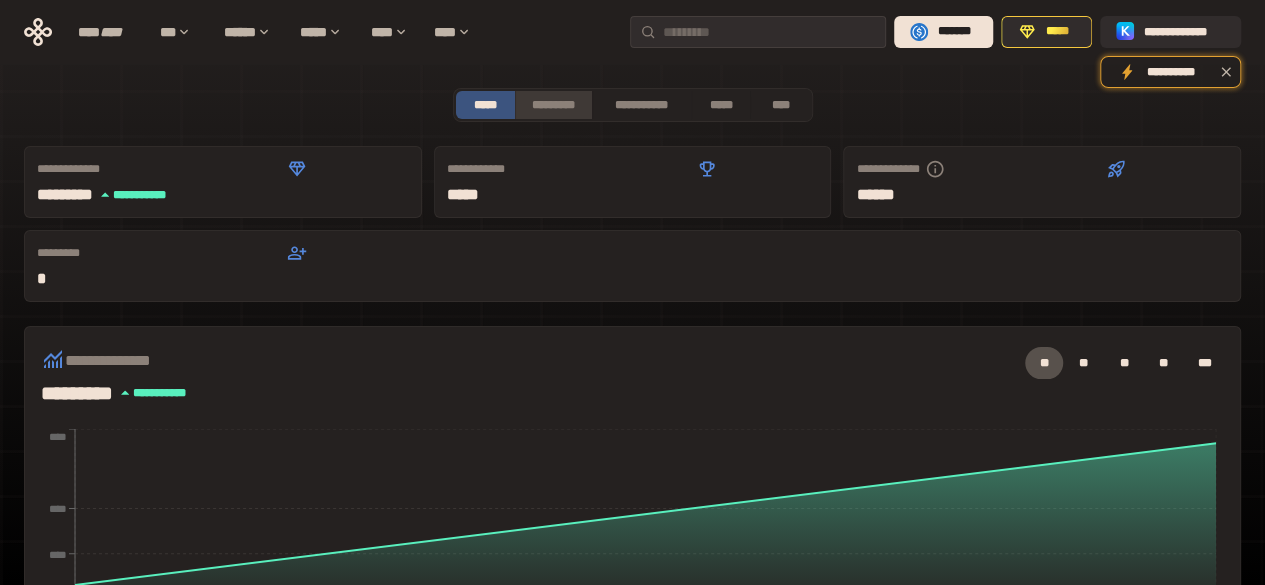 click on "*********" at bounding box center [553, 105] 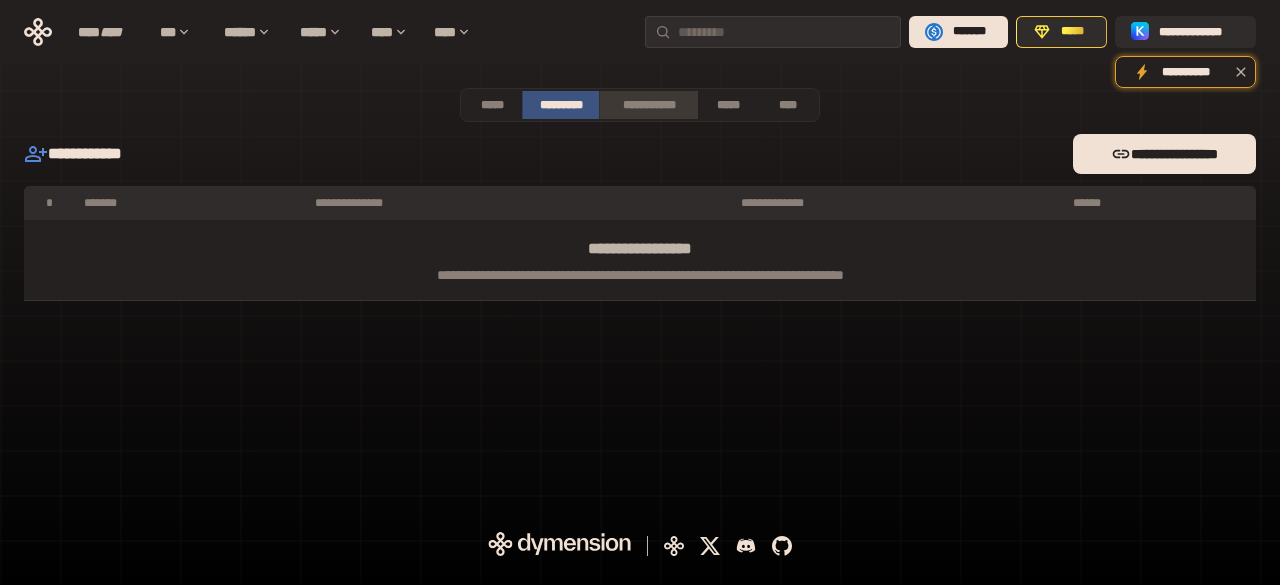 click on "**********" at bounding box center (648, 105) 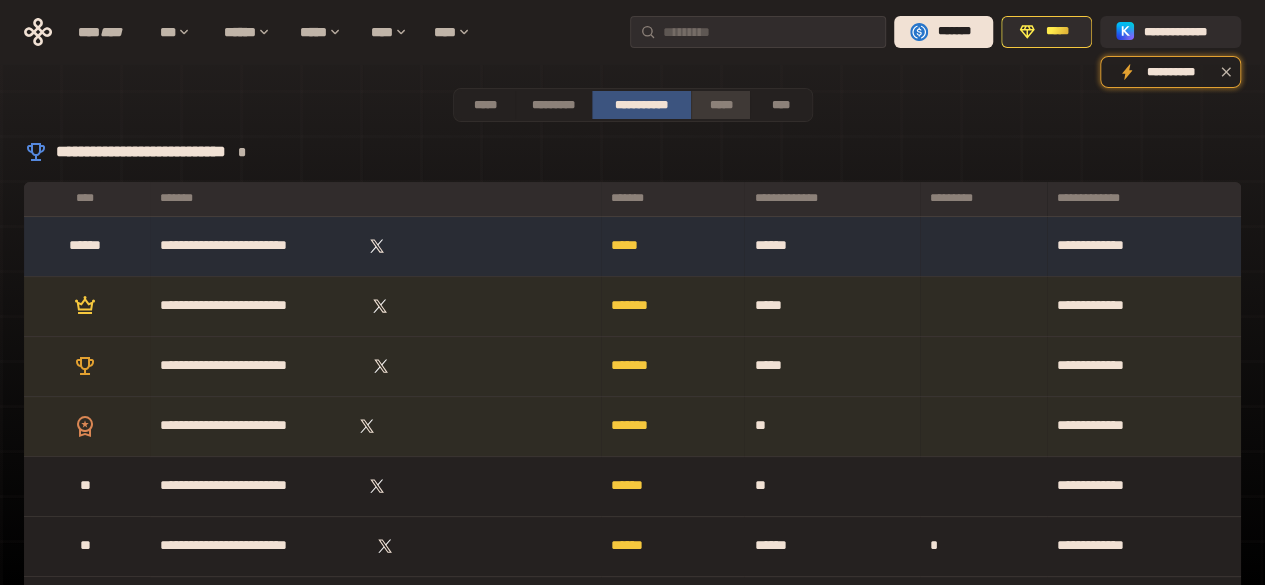 click on "*****" at bounding box center [721, 105] 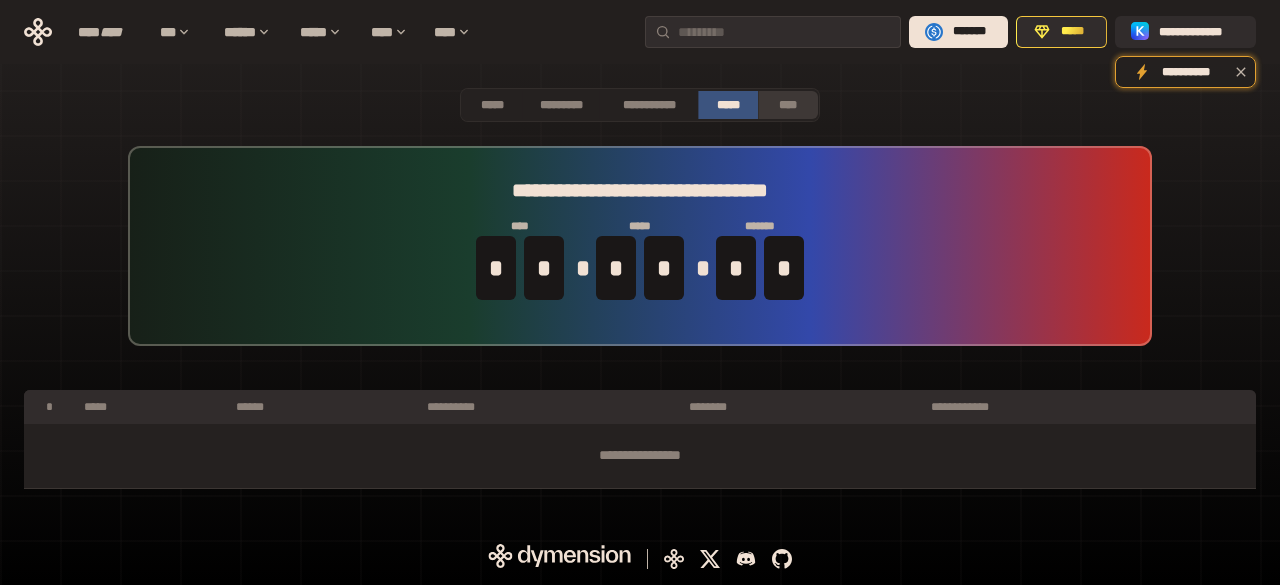 click on "****" at bounding box center (788, 105) 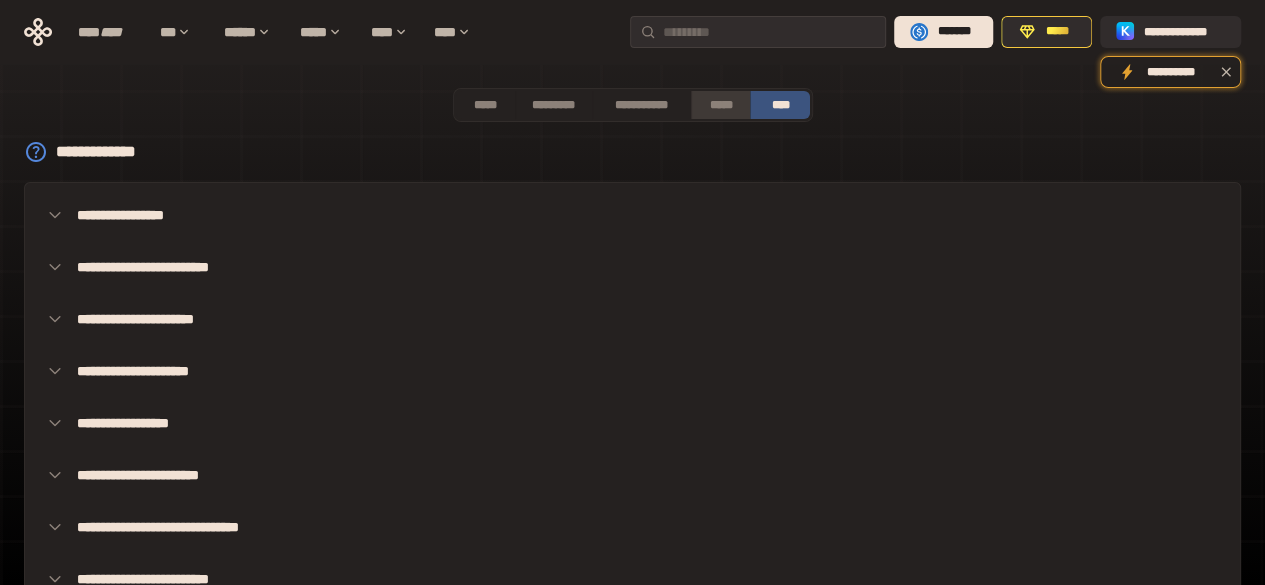 click on "*****" at bounding box center [721, 105] 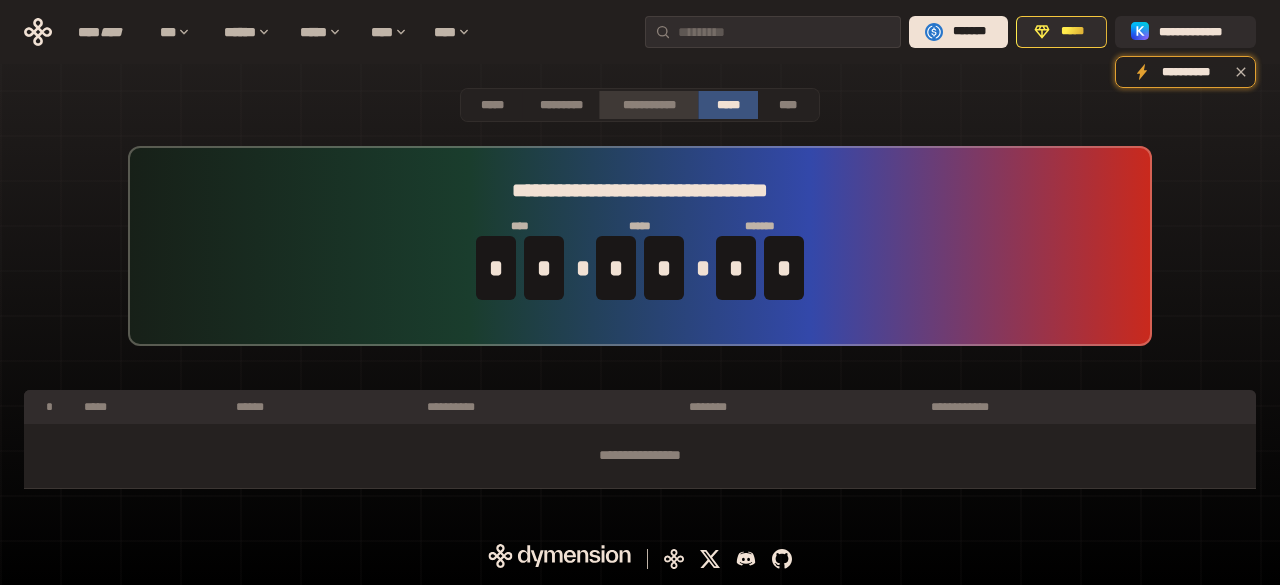 click on "**********" at bounding box center [648, 105] 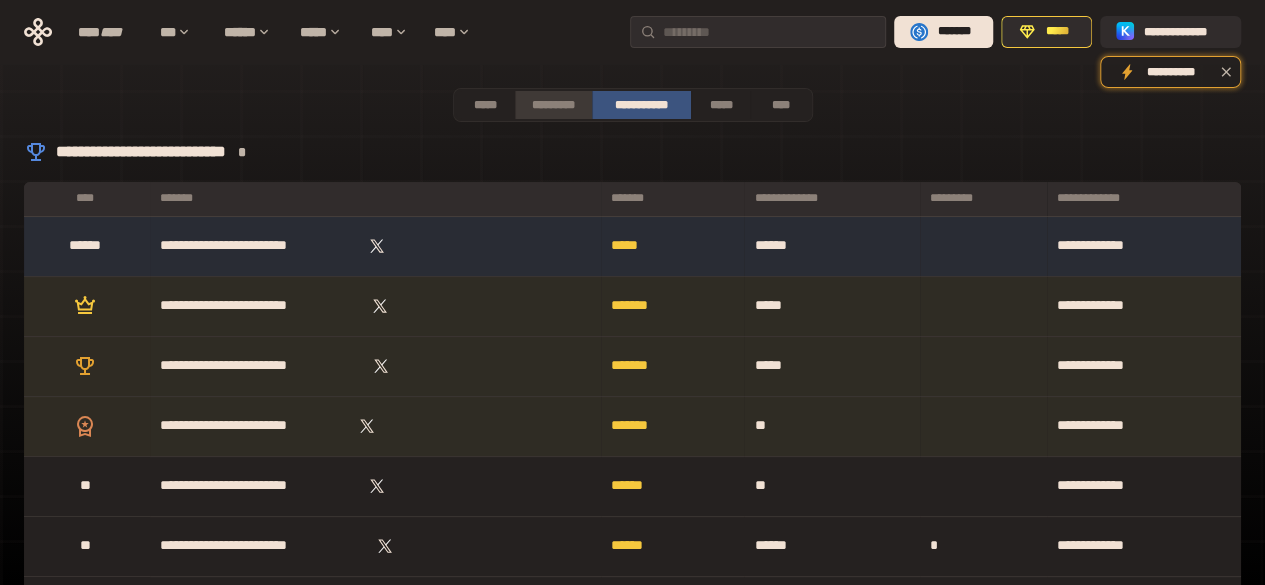 click on "*********" at bounding box center (553, 105) 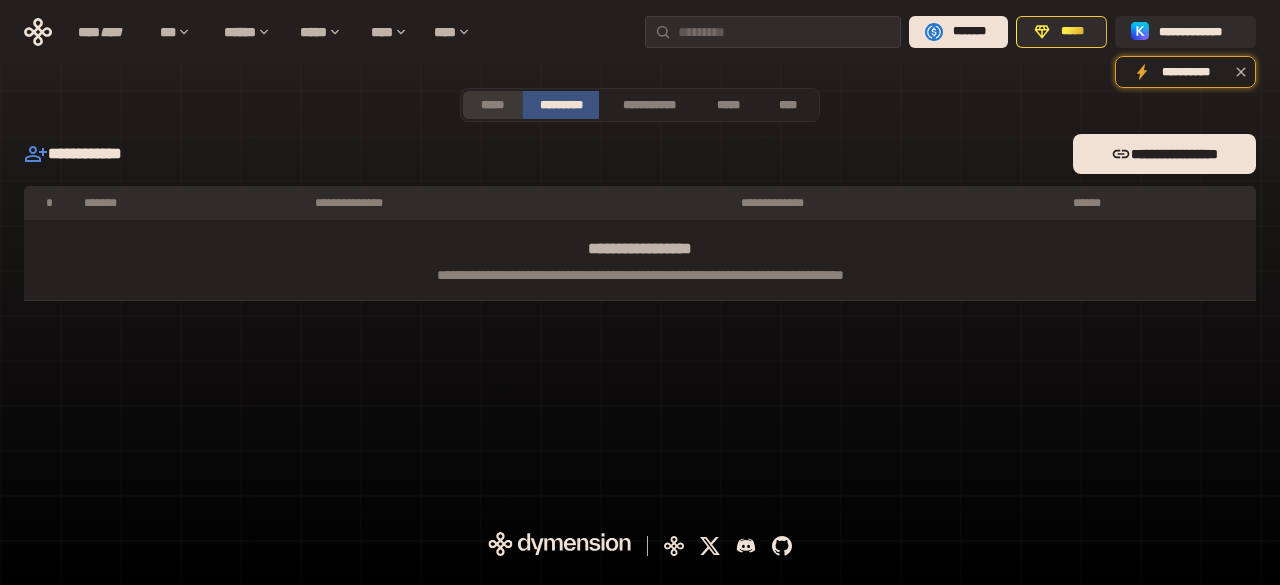 click on "*****" at bounding box center [492, 105] 